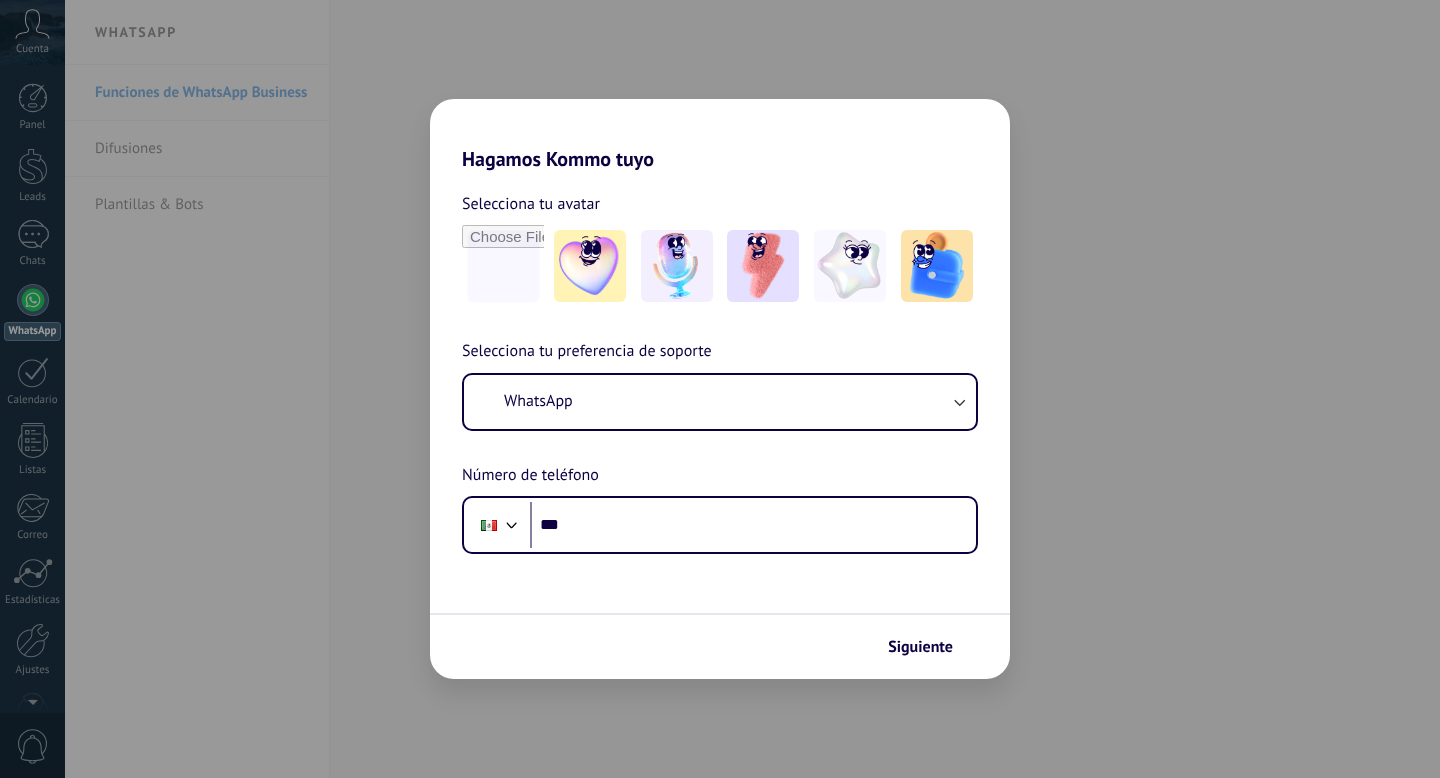scroll, scrollTop: 0, scrollLeft: 0, axis: both 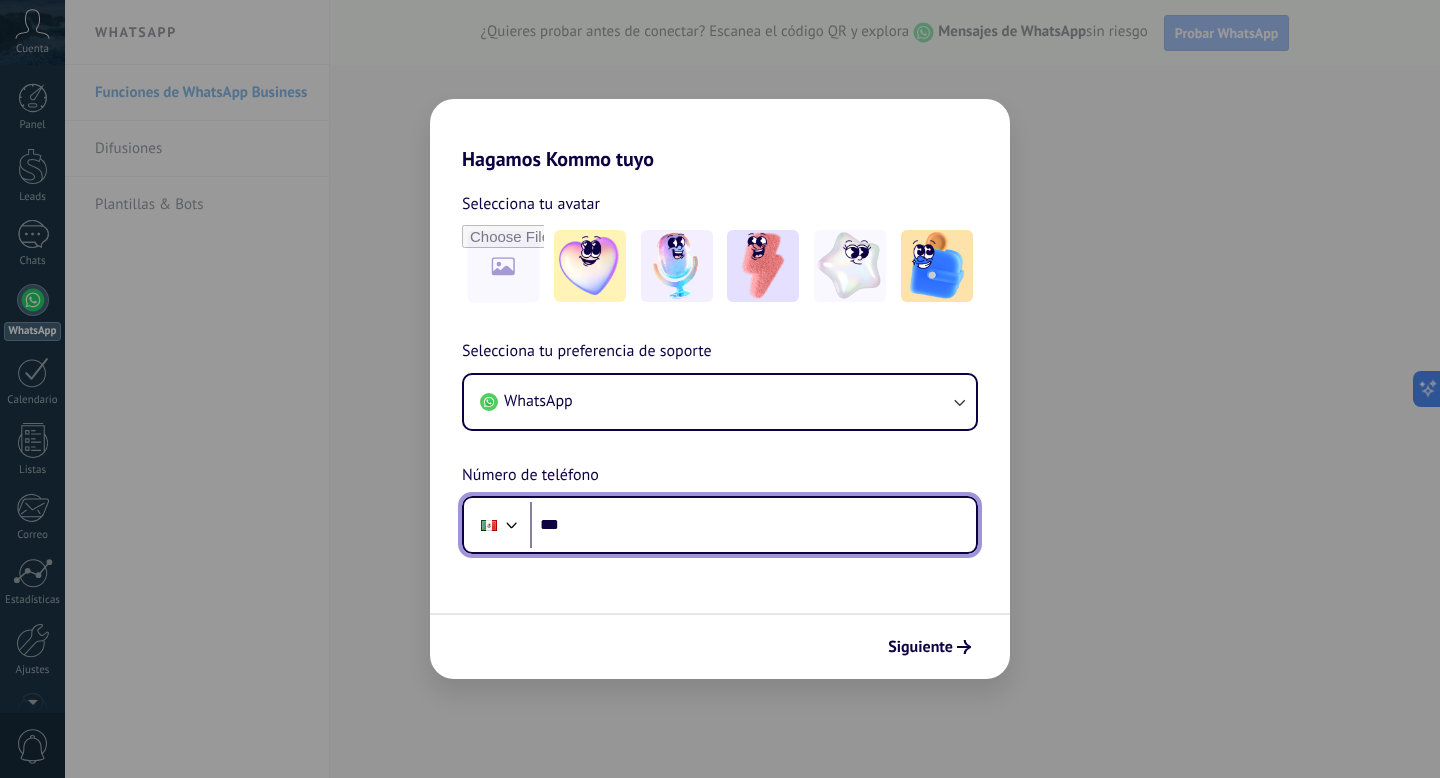 click on "***" at bounding box center [753, 525] 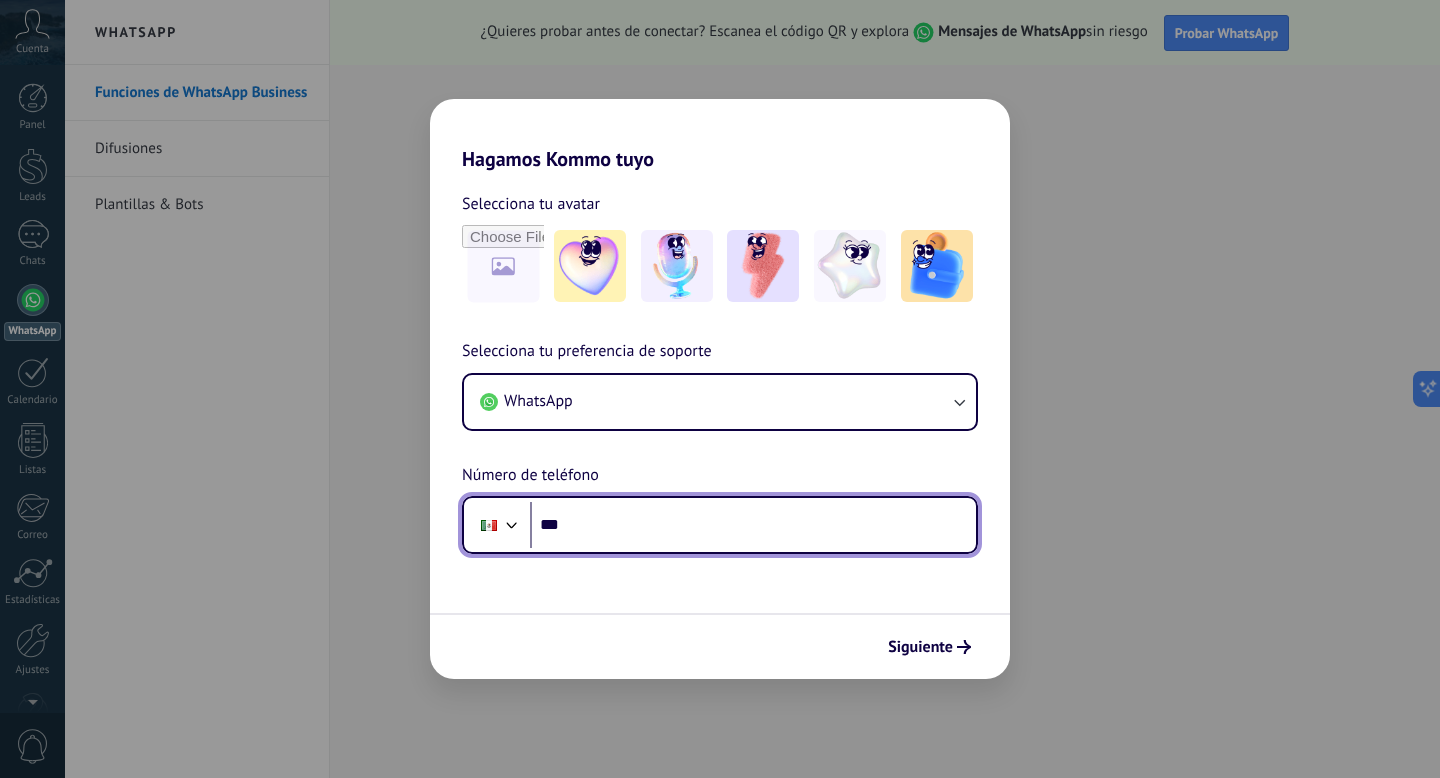 scroll, scrollTop: 0, scrollLeft: 0, axis: both 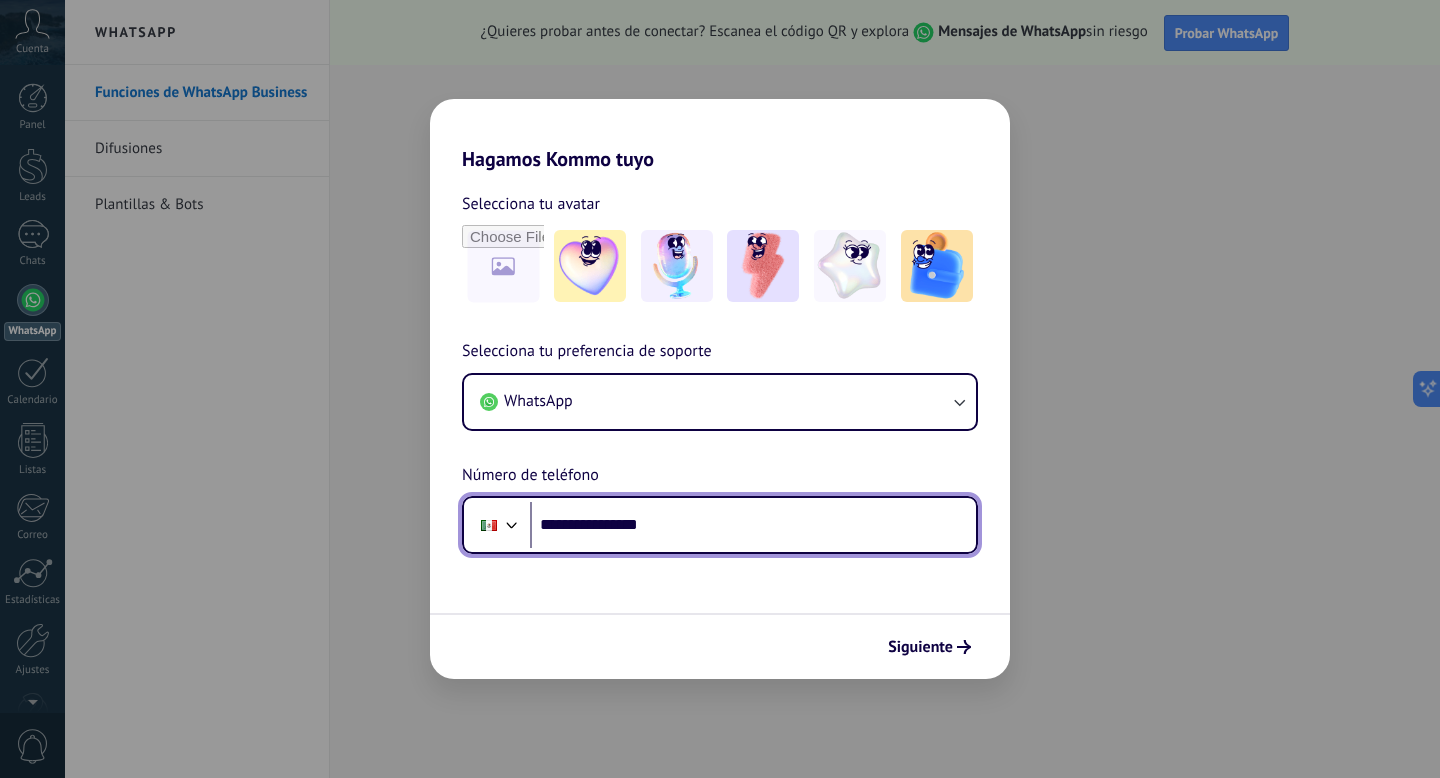 type on "**********" 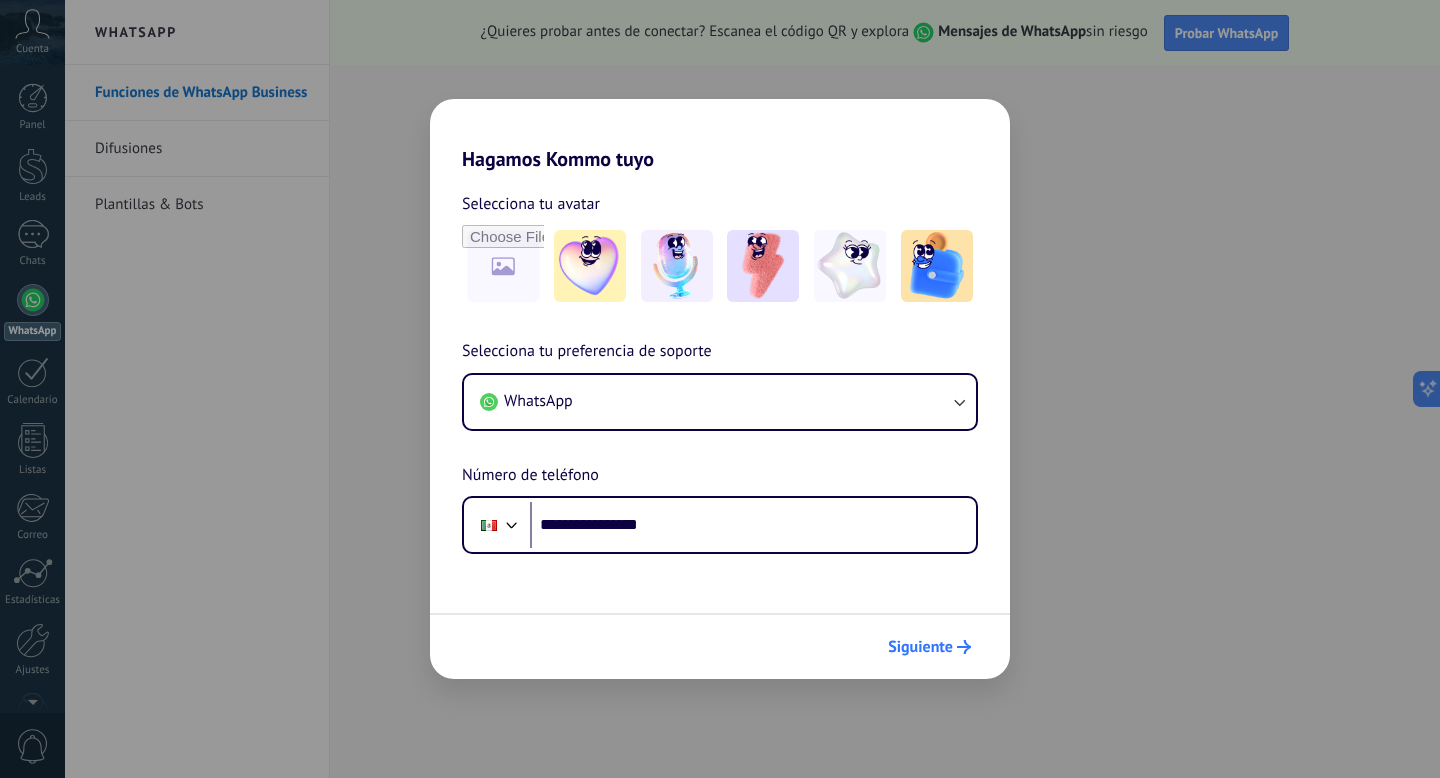 click on "Siguiente" at bounding box center [920, 647] 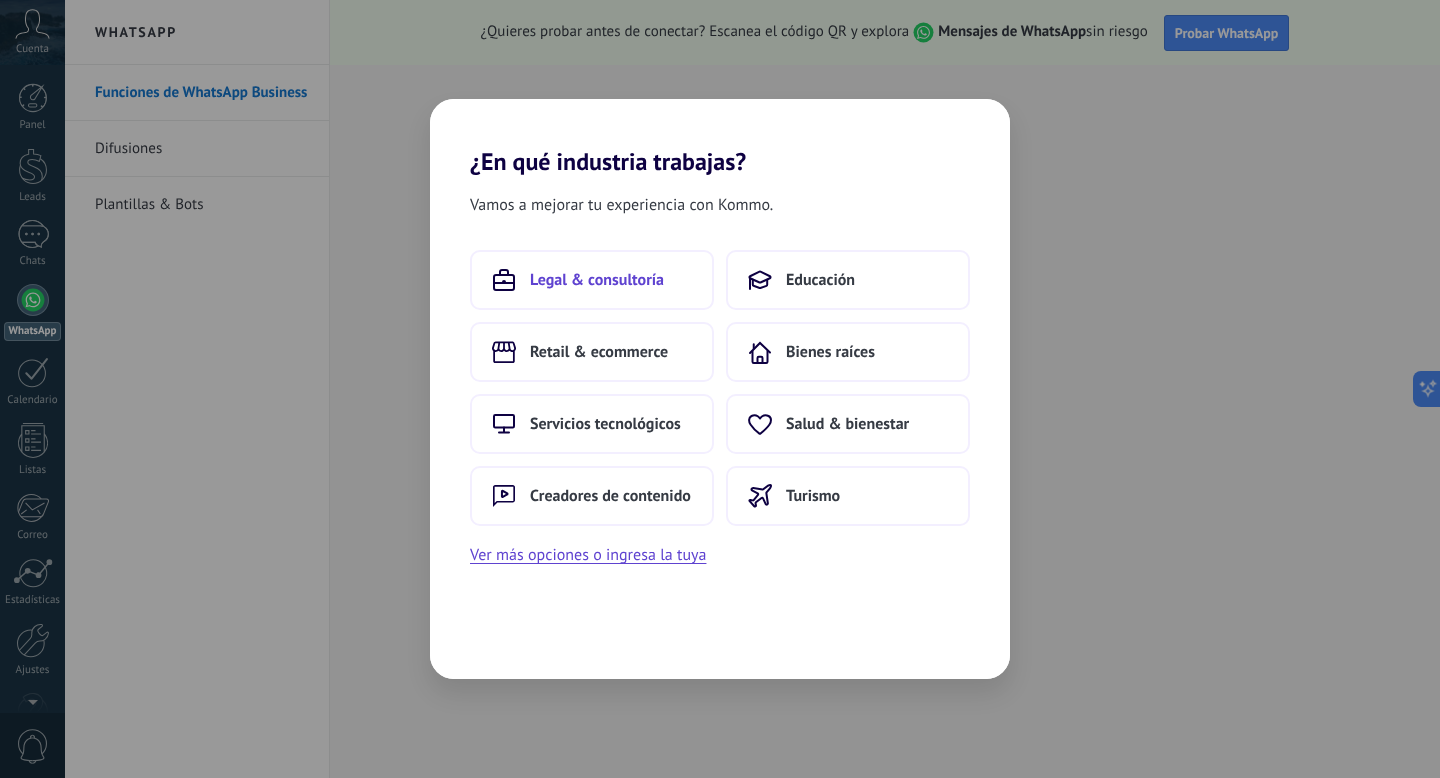 click on "Legal & consultoría" at bounding box center [597, 280] 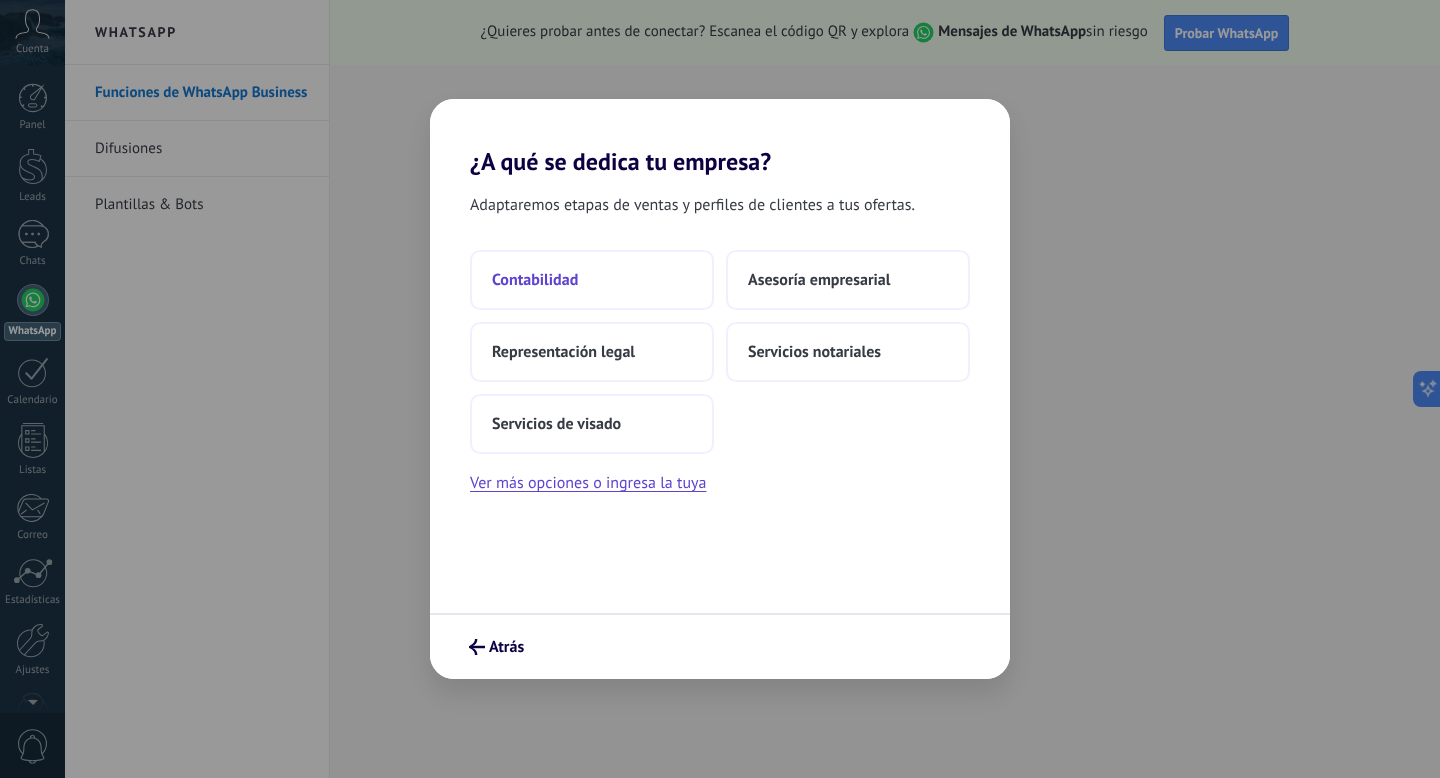 click on "Contabilidad" at bounding box center (592, 280) 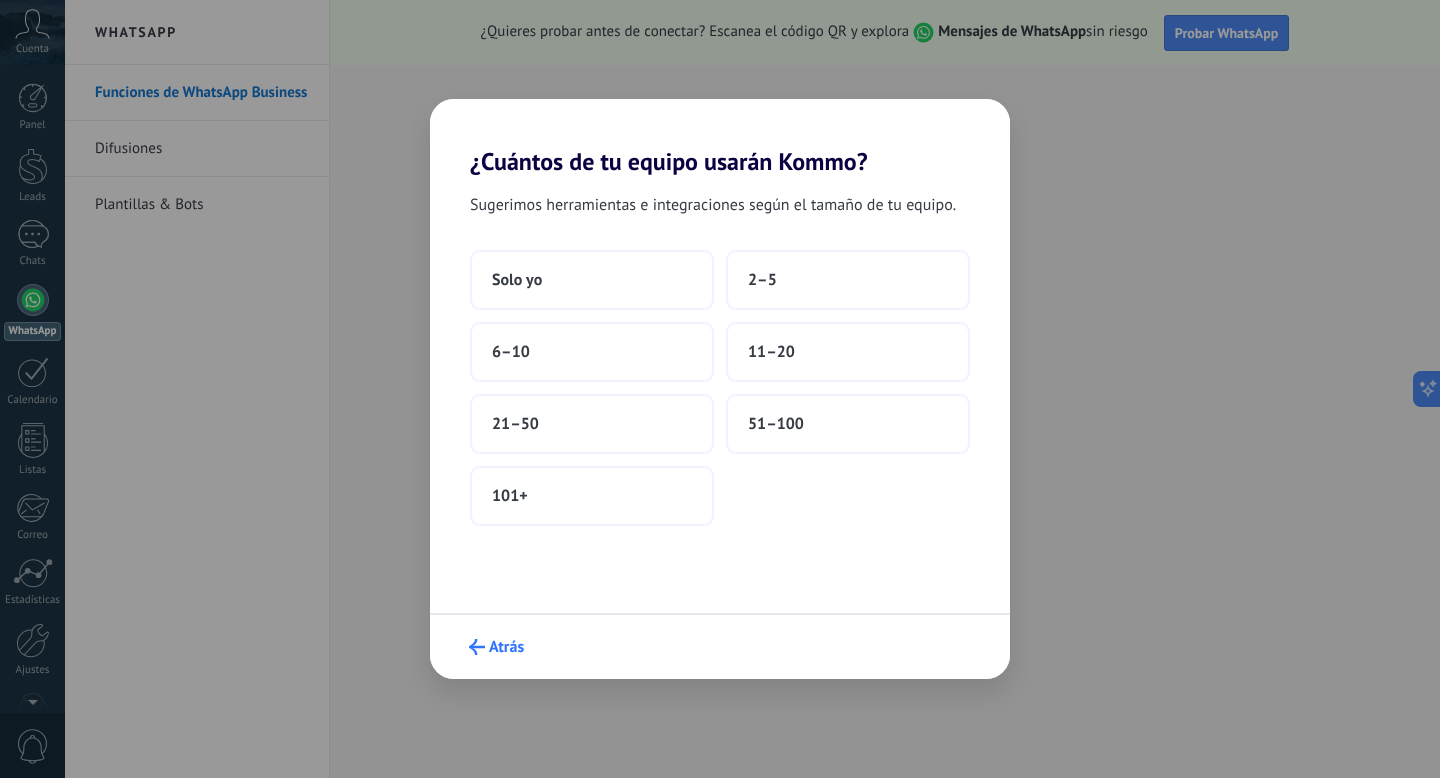 click on "Atrás" at bounding box center (506, 647) 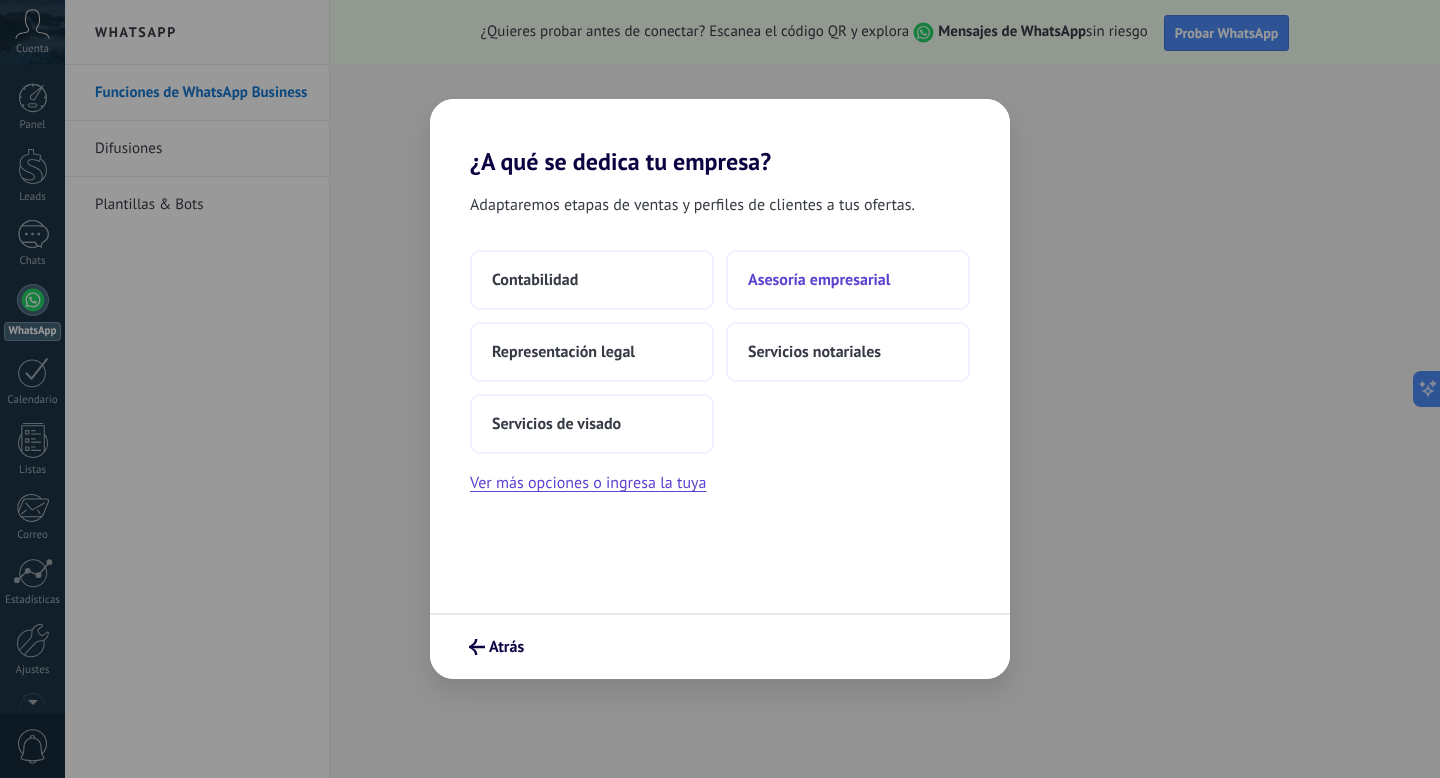 click on "Asesoría empresarial" at bounding box center [535, 280] 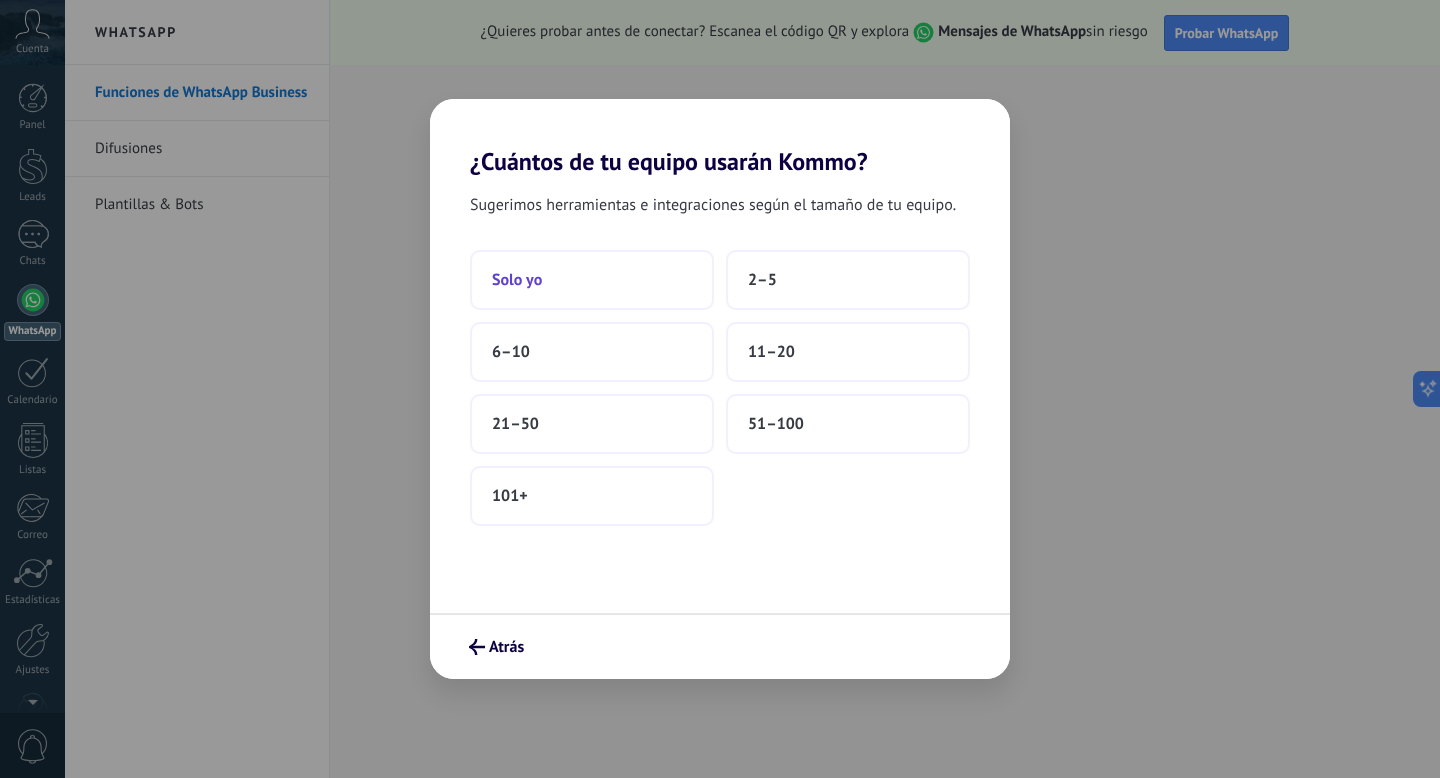 click on "Solo yo" at bounding box center [592, 280] 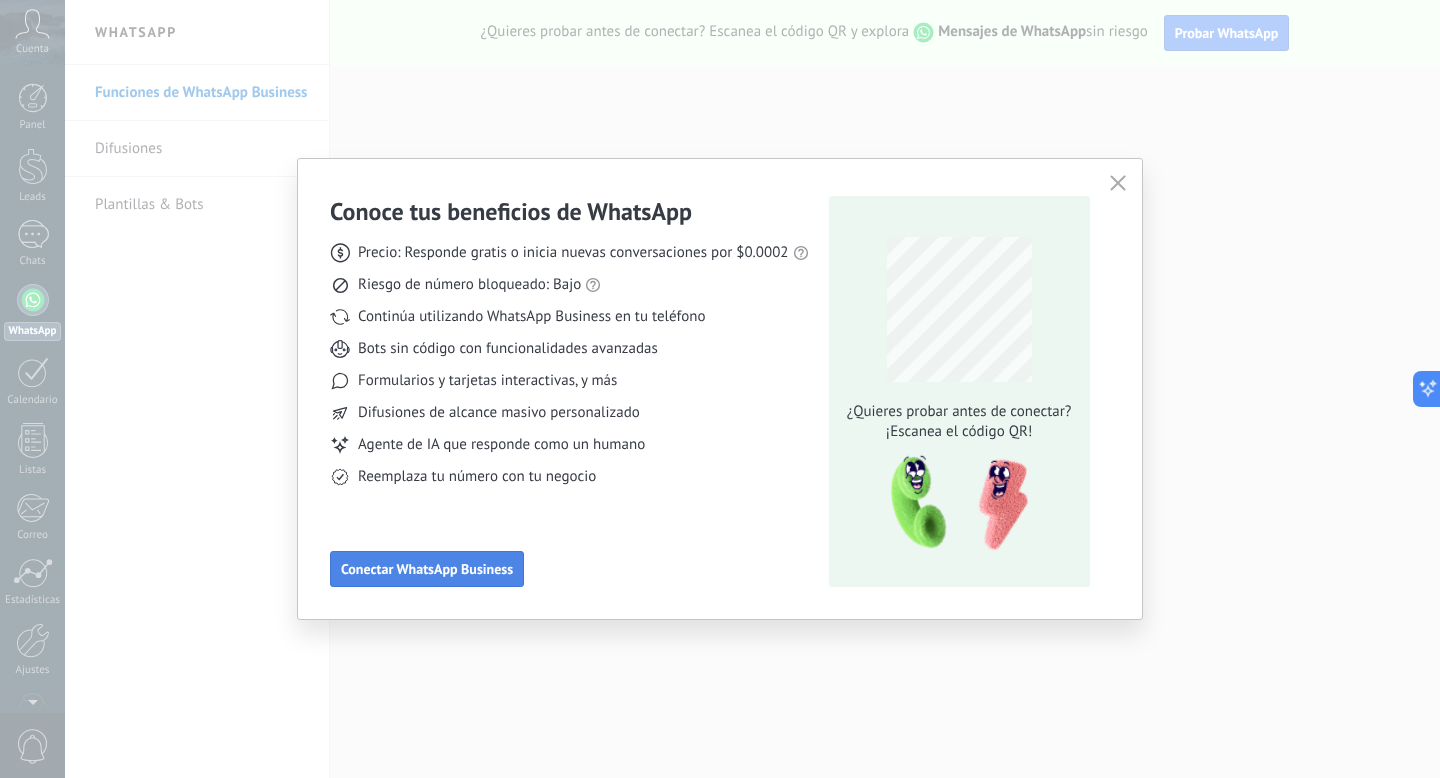 click on "Conectar WhatsApp Business" at bounding box center [427, 569] 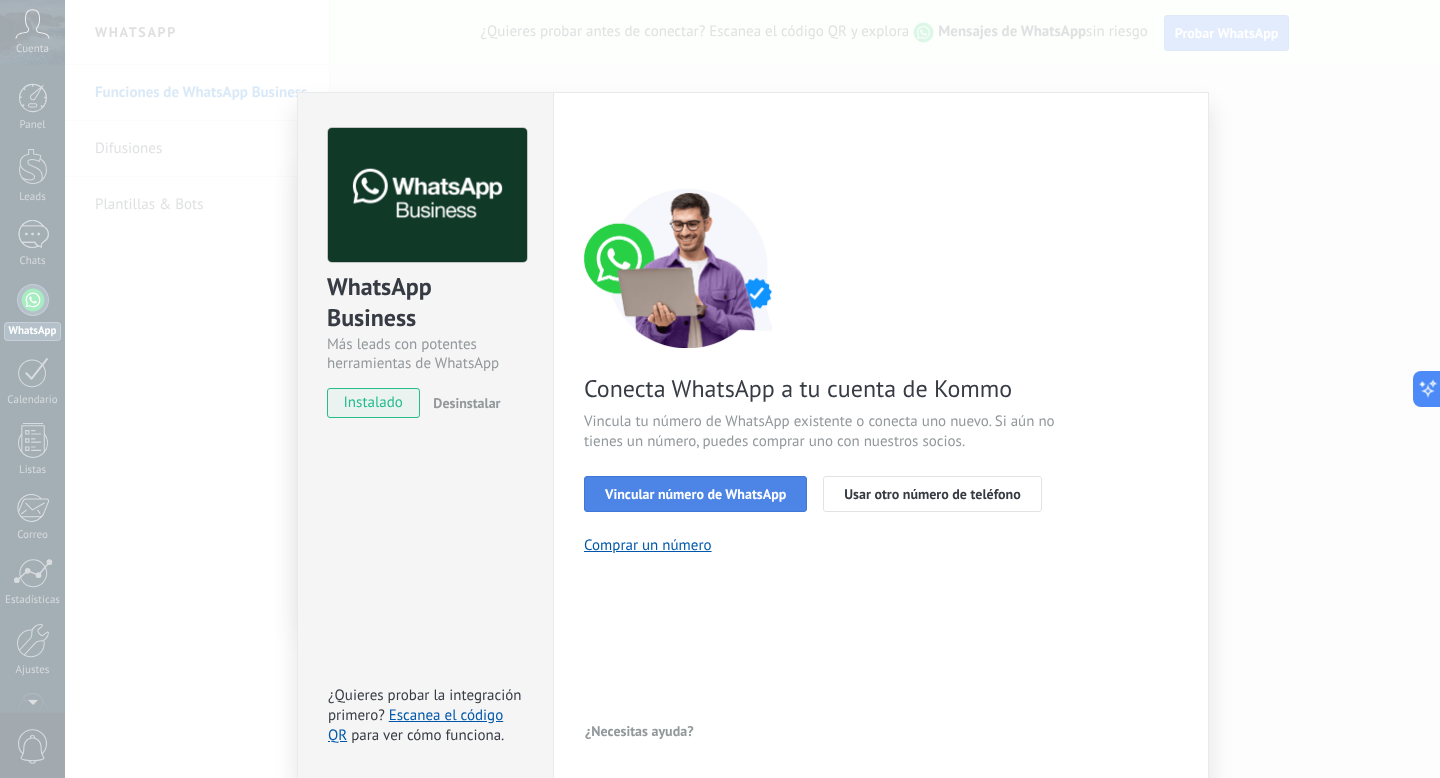click on "Vincular número de WhatsApp" at bounding box center [695, 494] 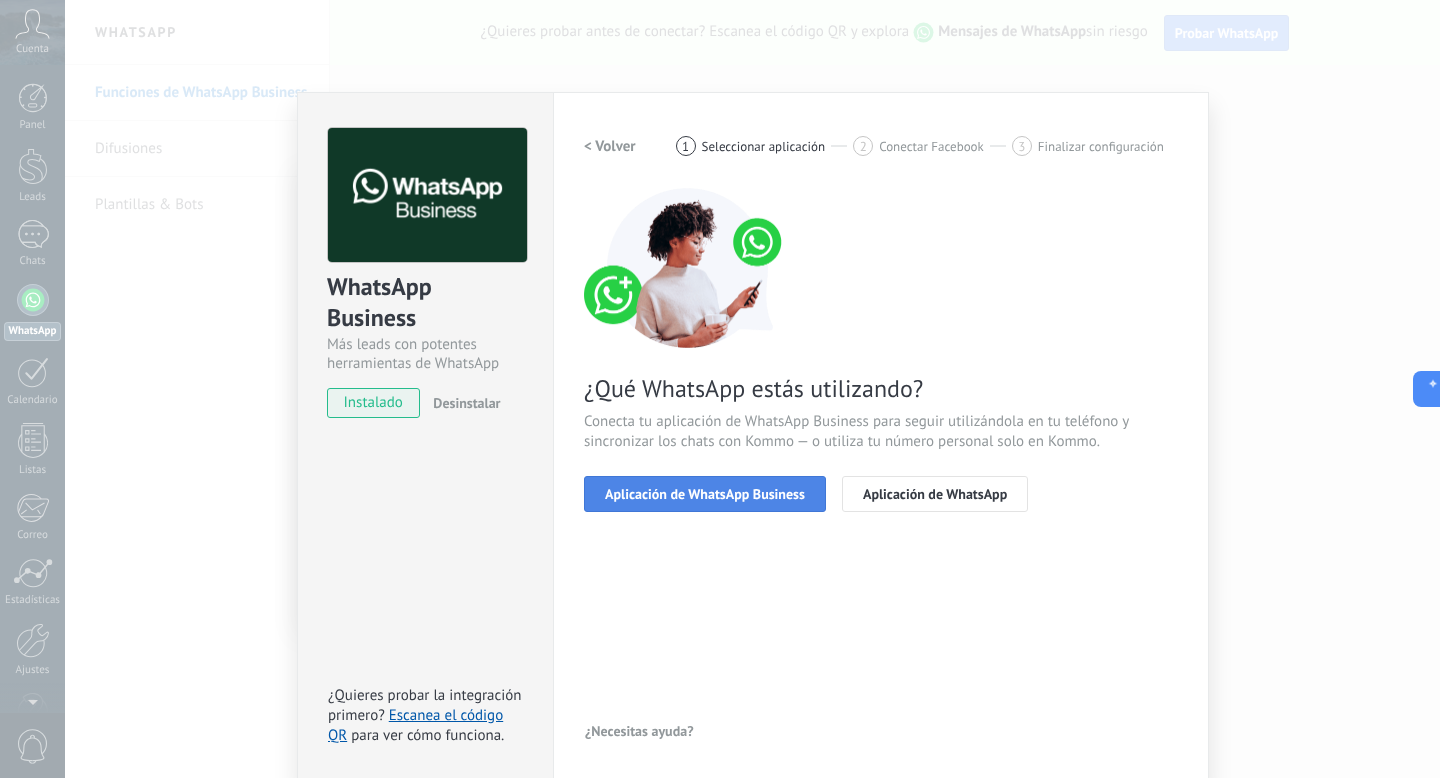 click on "Aplicación de WhatsApp Business" at bounding box center (705, 494) 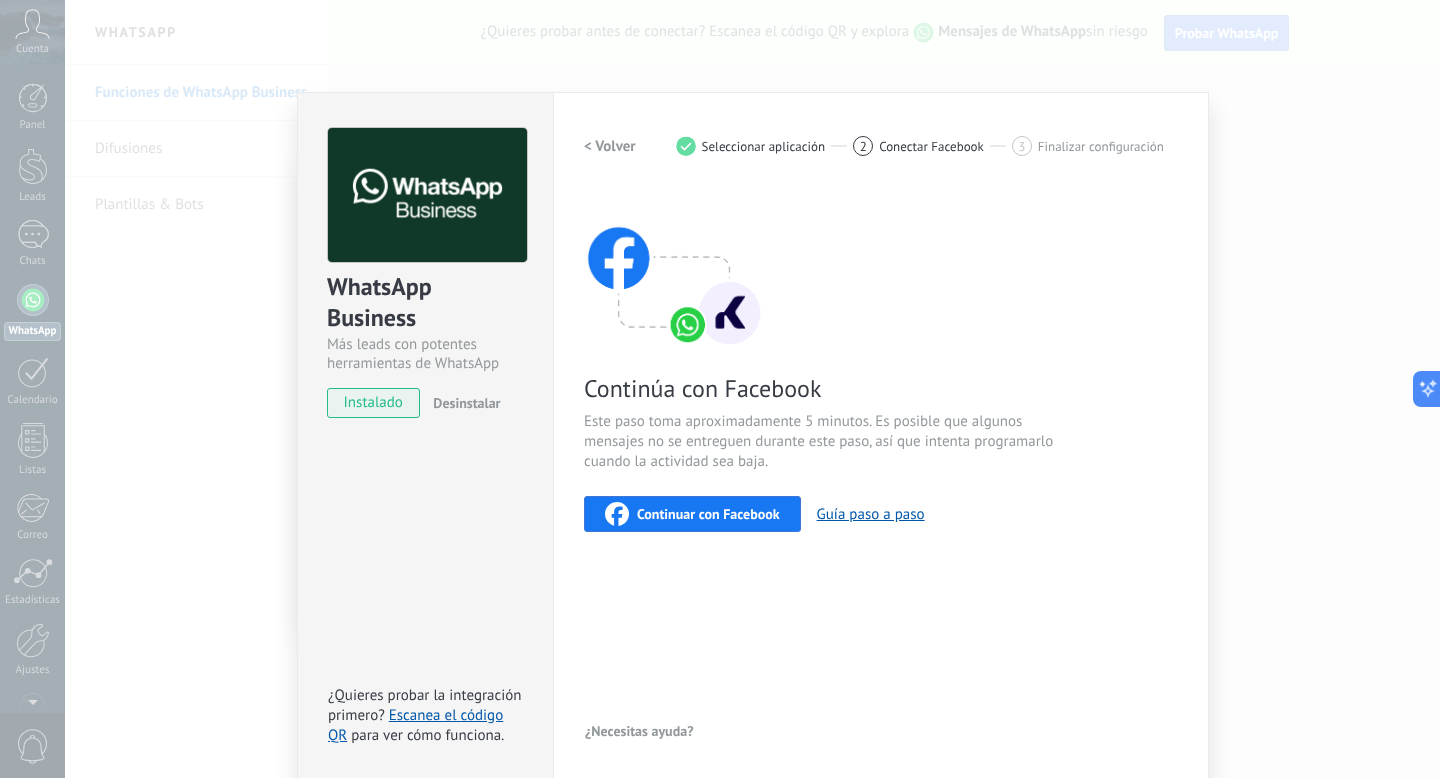 click on "Continuar con Facebook" at bounding box center (708, 514) 